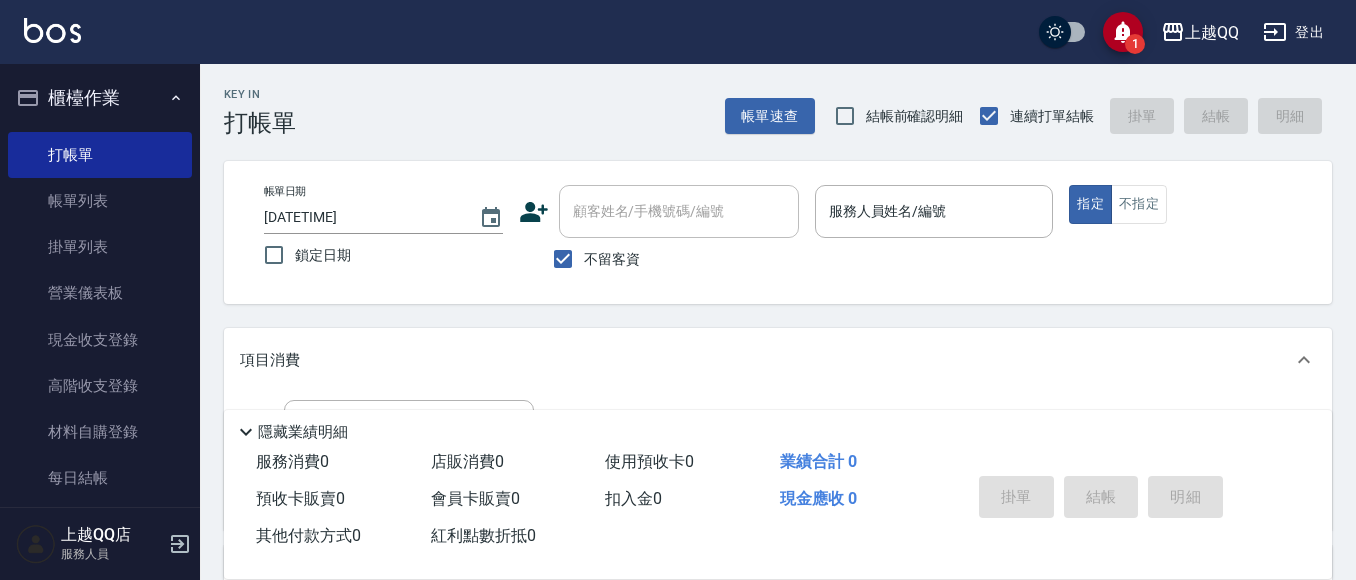 scroll, scrollTop: 0, scrollLeft: 0, axis: both 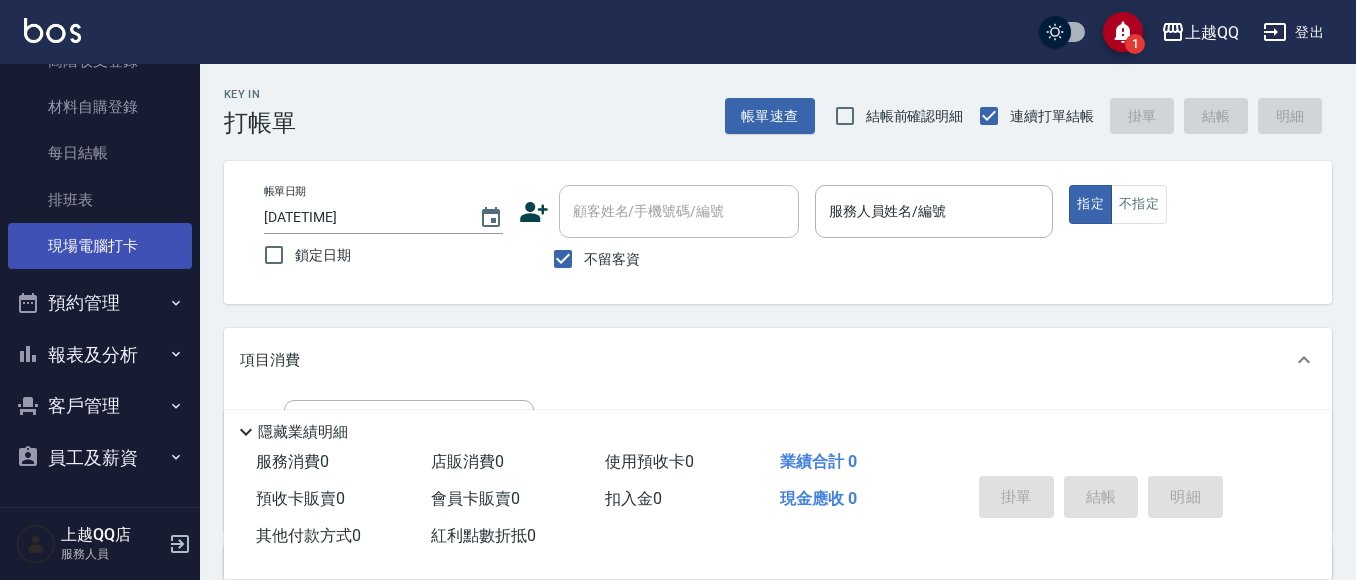 click on "現場電腦打卡" at bounding box center (100, 246) 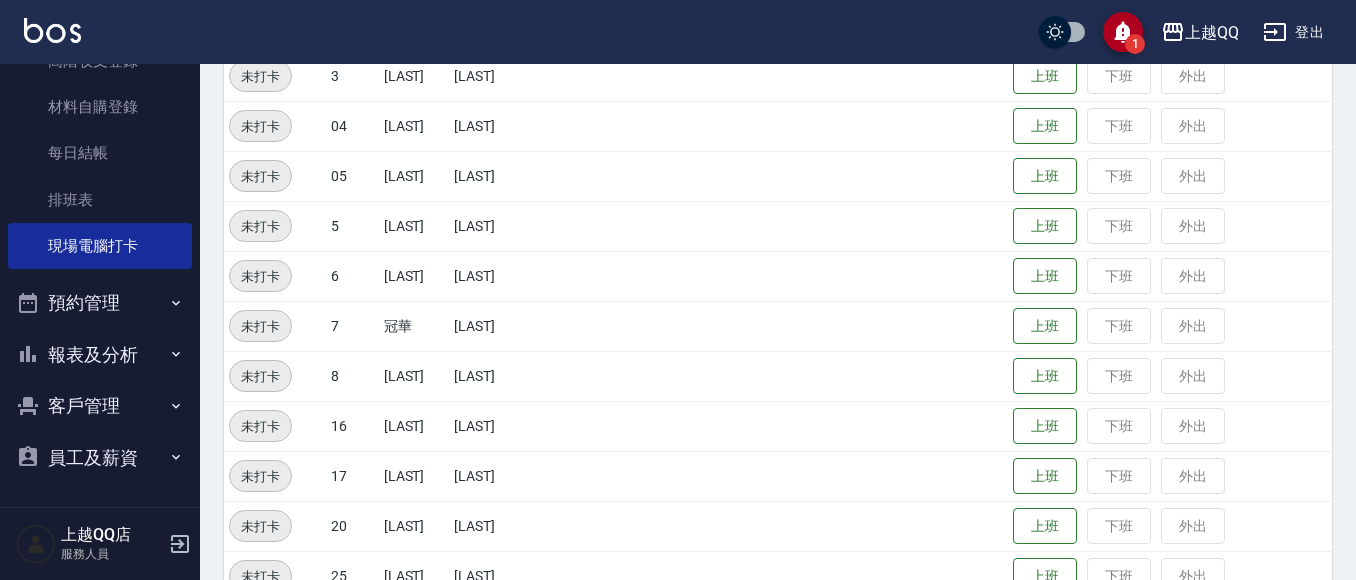 scroll, scrollTop: 668, scrollLeft: 0, axis: vertical 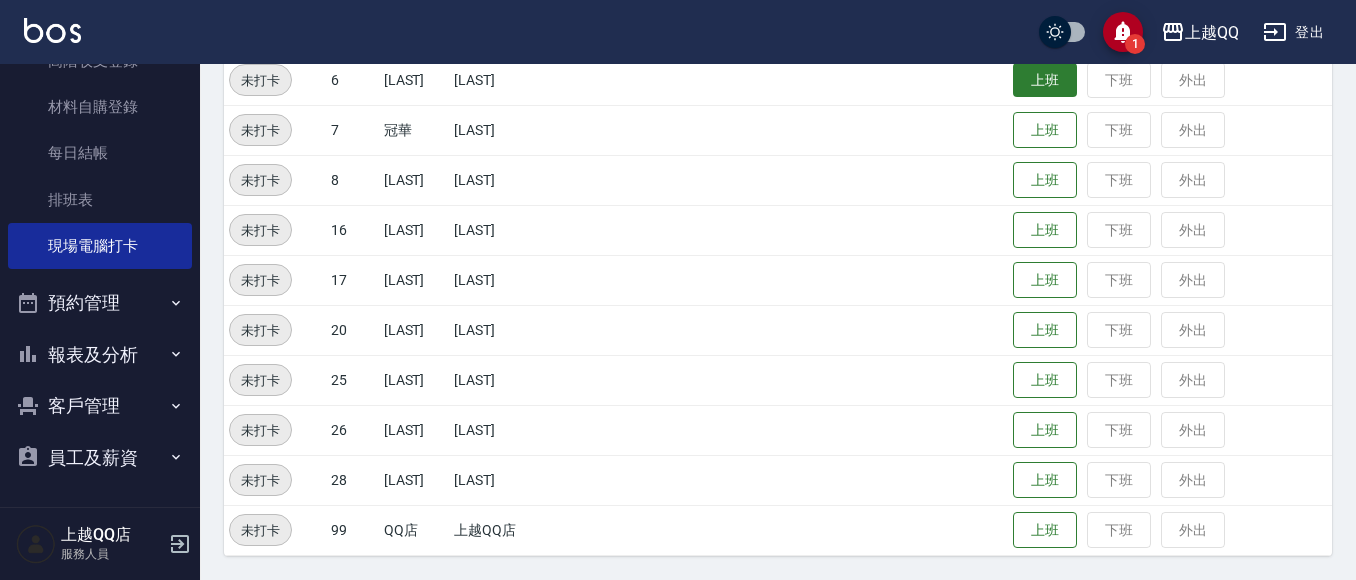click on "上班" at bounding box center (1045, 80) 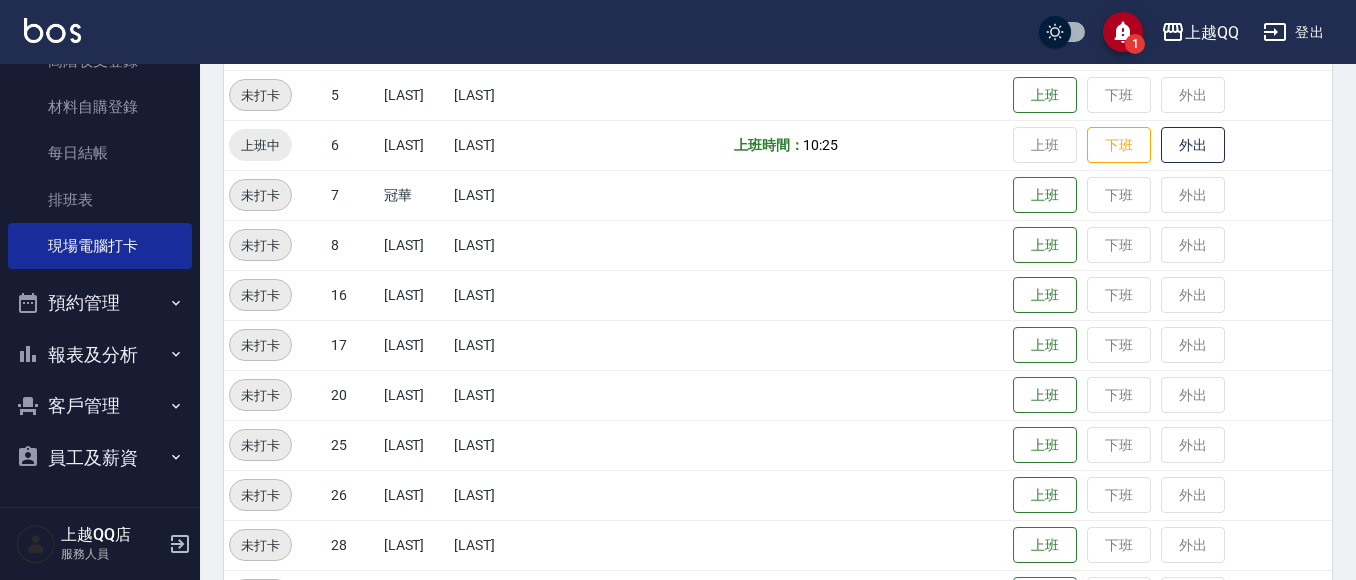 scroll, scrollTop: 568, scrollLeft: 0, axis: vertical 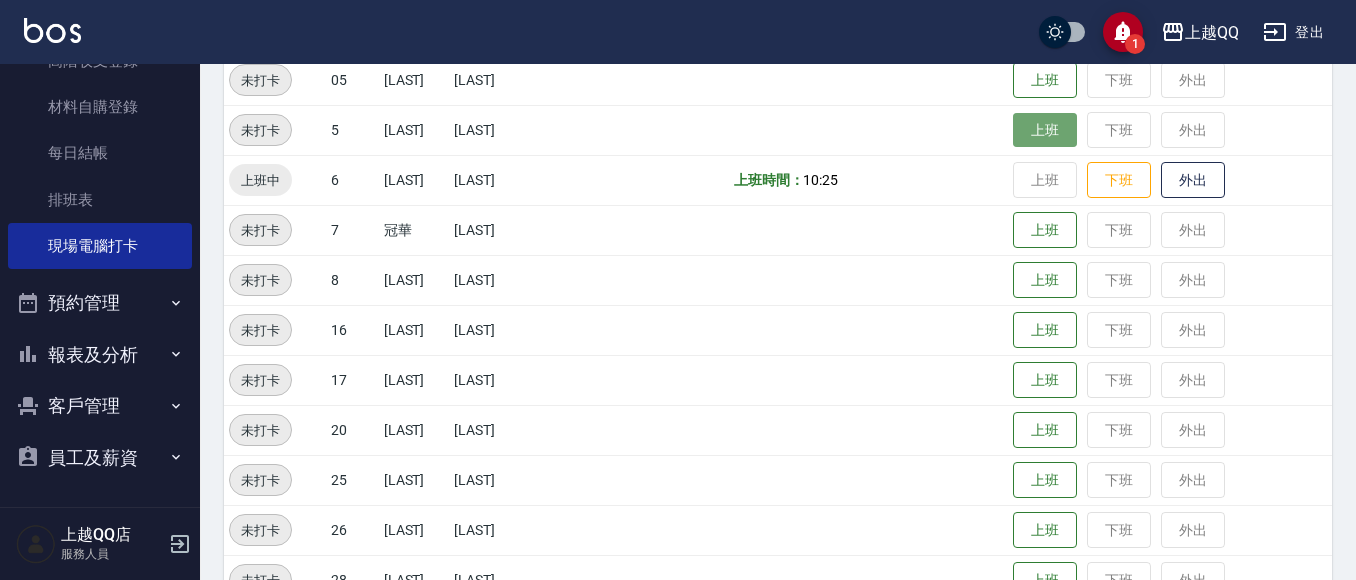 click on "上班" at bounding box center (1045, 130) 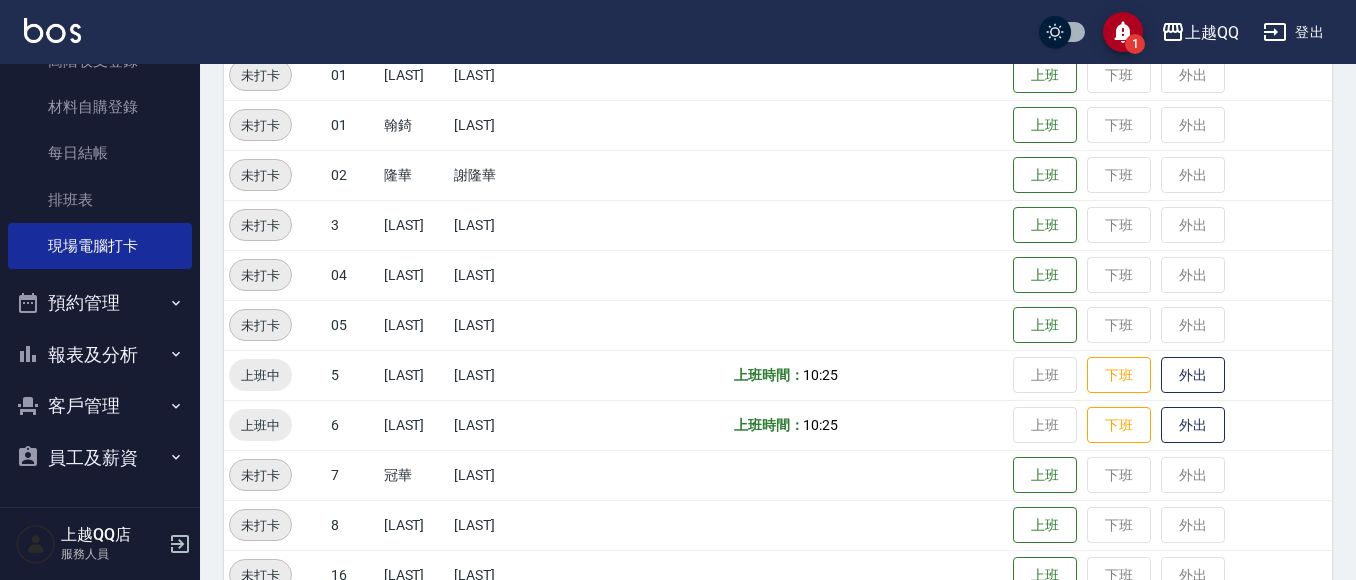 scroll, scrollTop: 247, scrollLeft: 0, axis: vertical 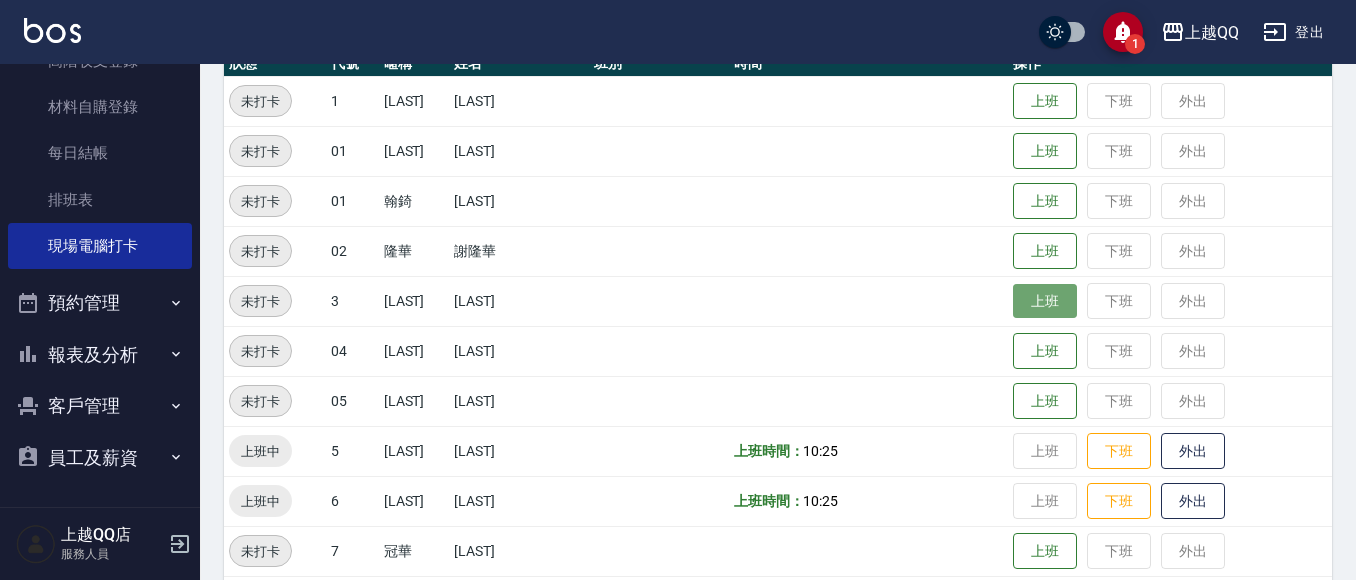 click on "上班" at bounding box center (1045, 301) 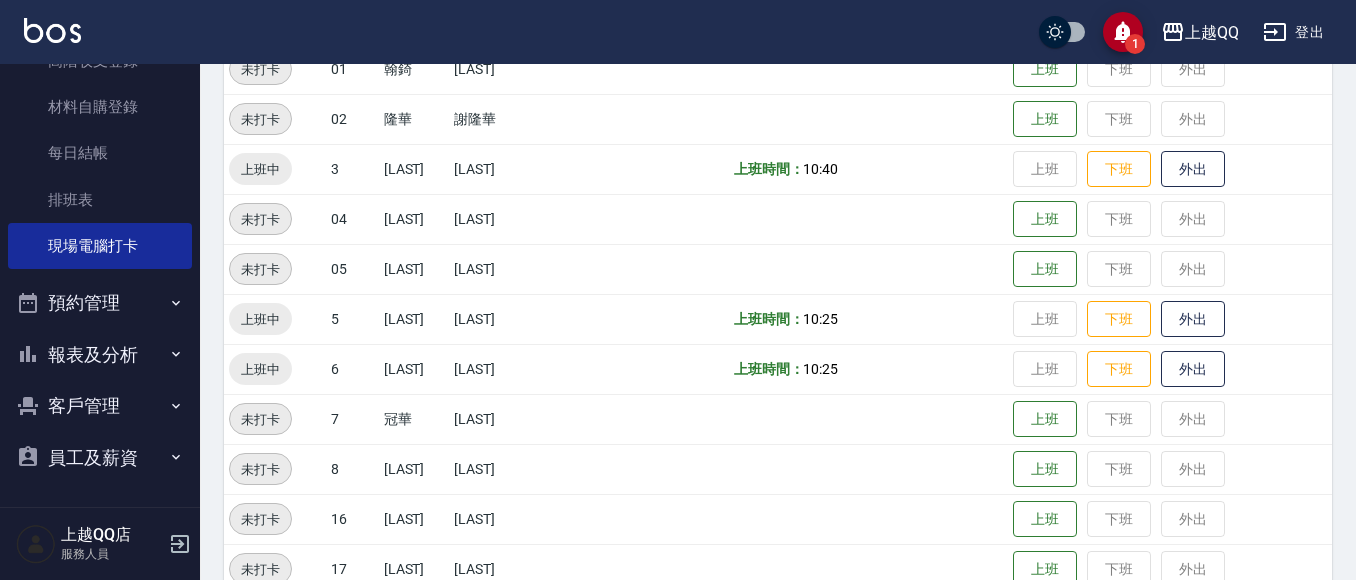 scroll, scrollTop: 440, scrollLeft: 0, axis: vertical 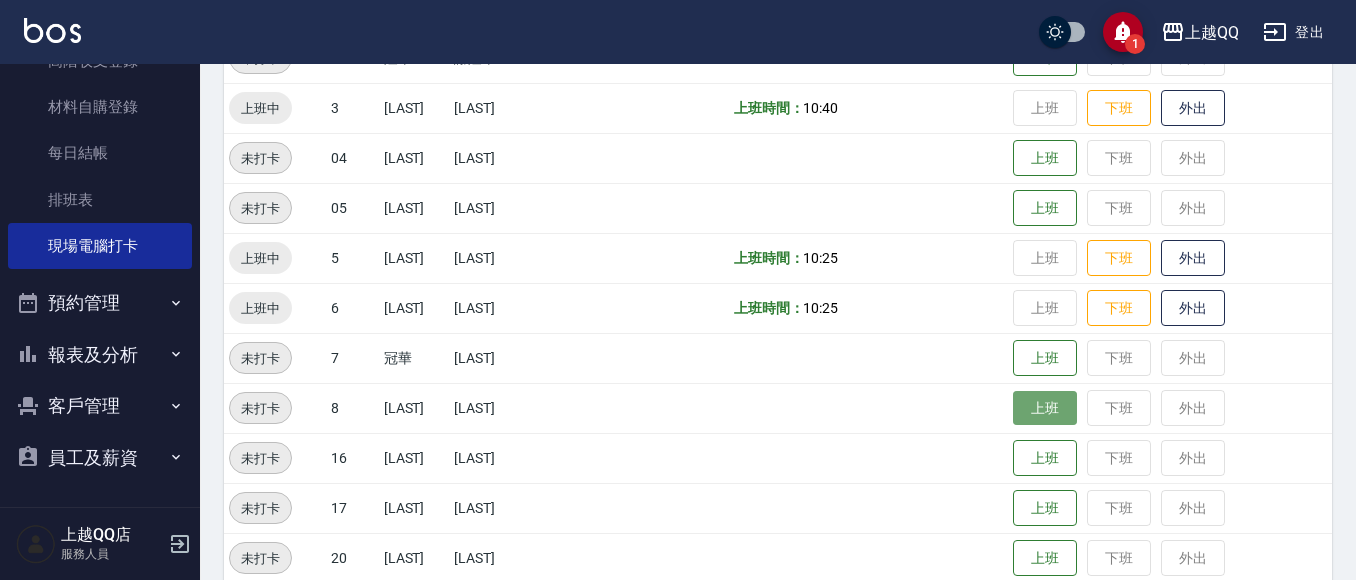 click on "上班" at bounding box center (1045, 408) 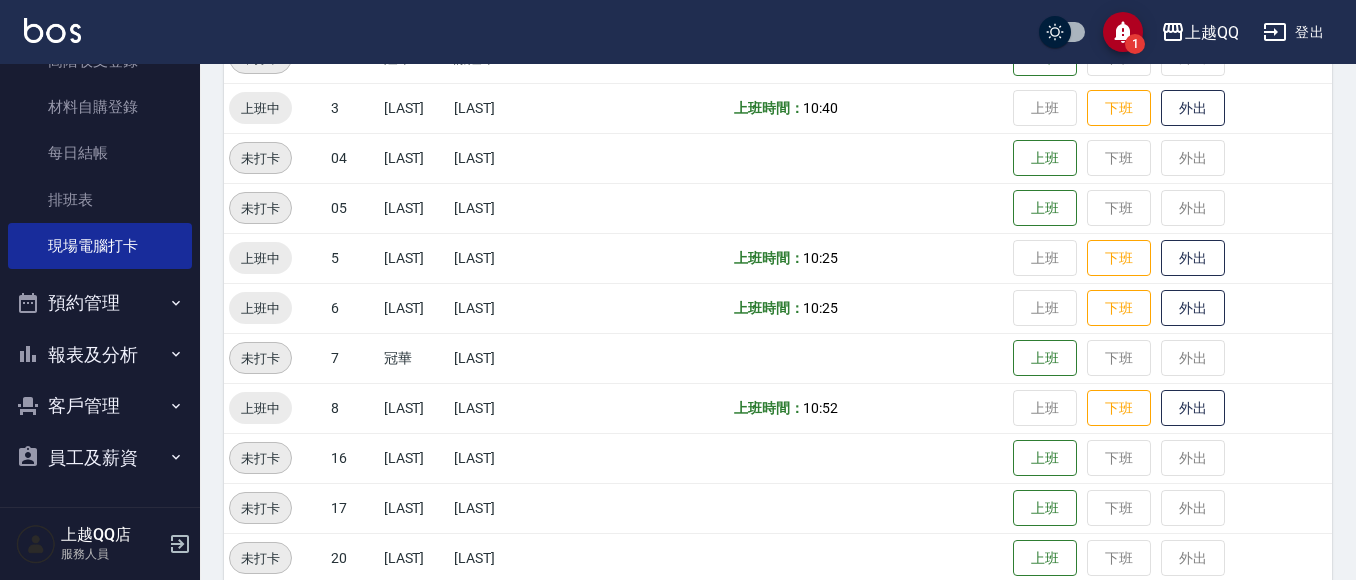 scroll, scrollTop: 193, scrollLeft: 0, axis: vertical 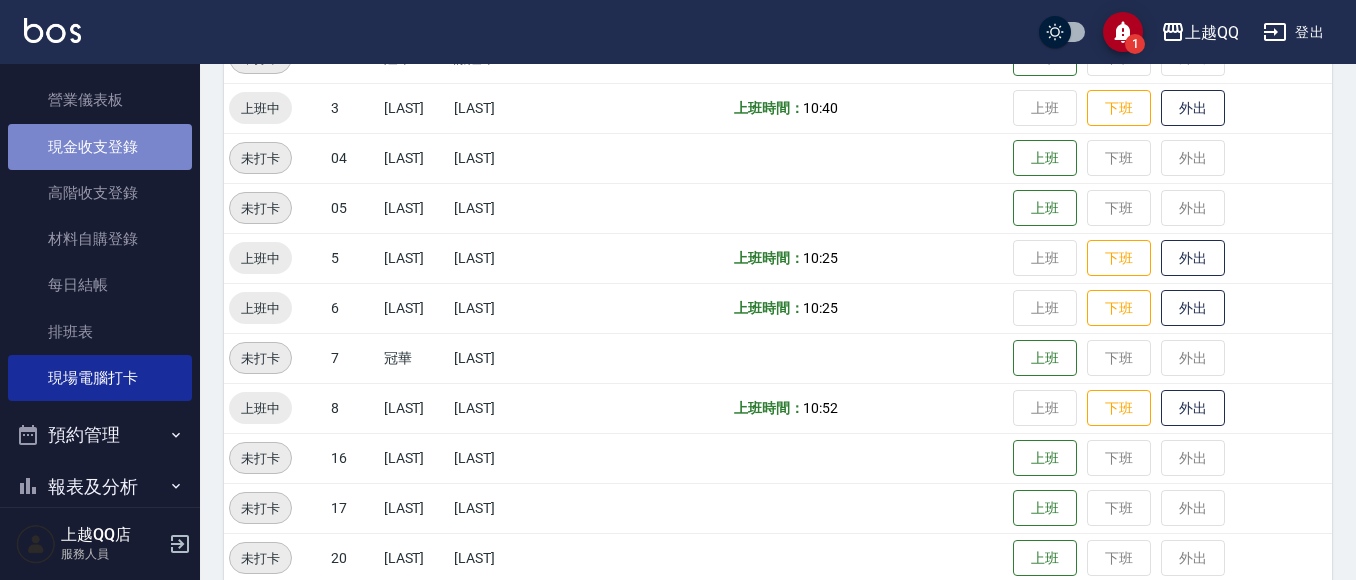 click on "現金收支登錄" at bounding box center [100, 147] 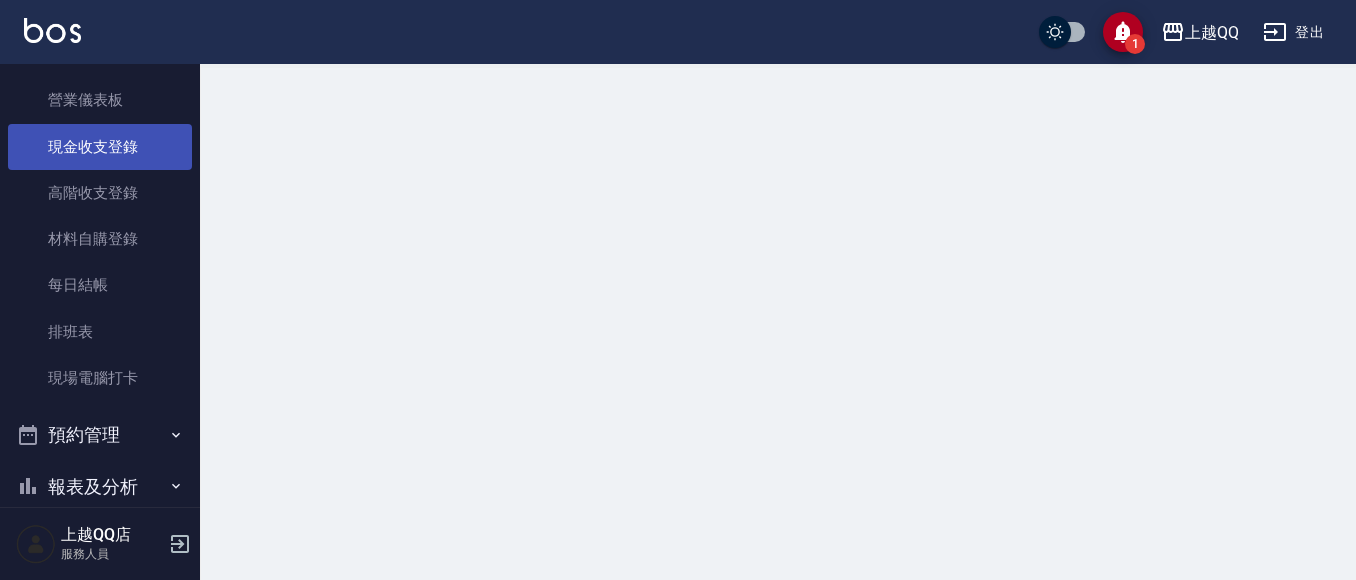 scroll, scrollTop: 0, scrollLeft: 0, axis: both 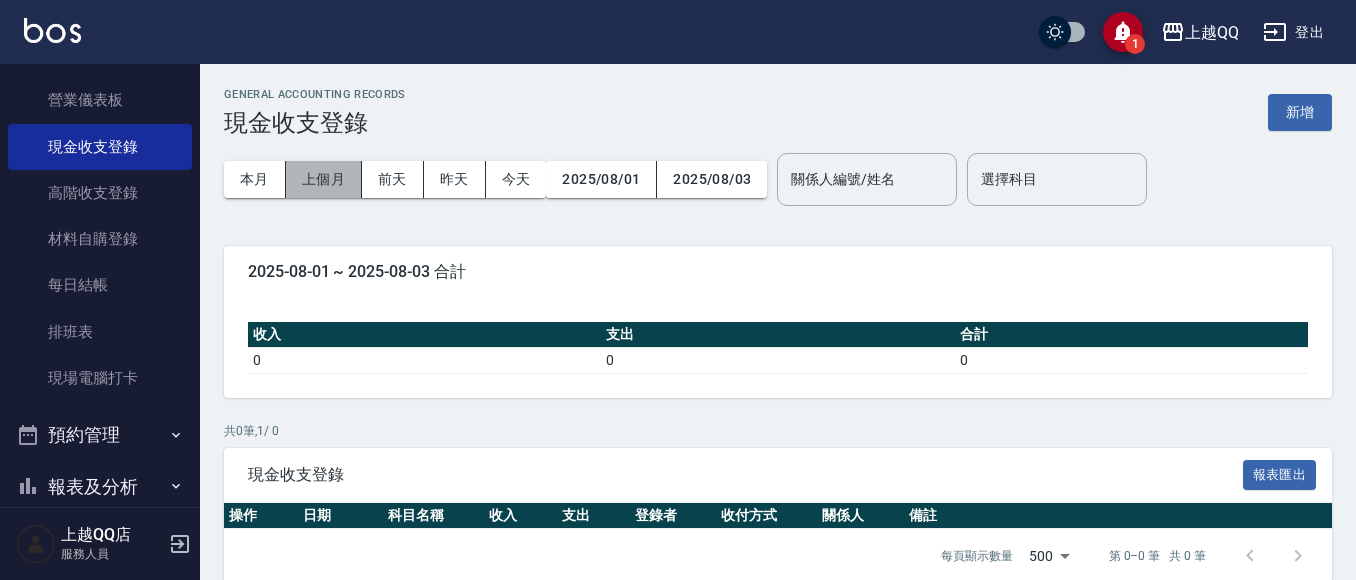click on "上個月" at bounding box center (324, 179) 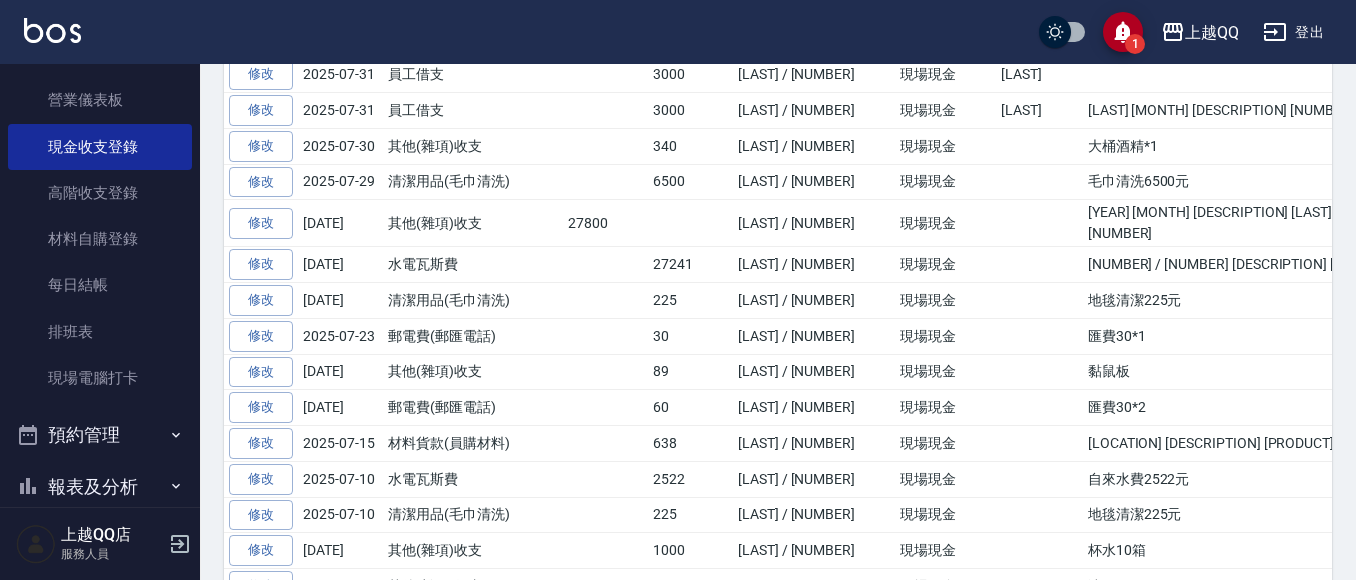 scroll, scrollTop: 610, scrollLeft: 0, axis: vertical 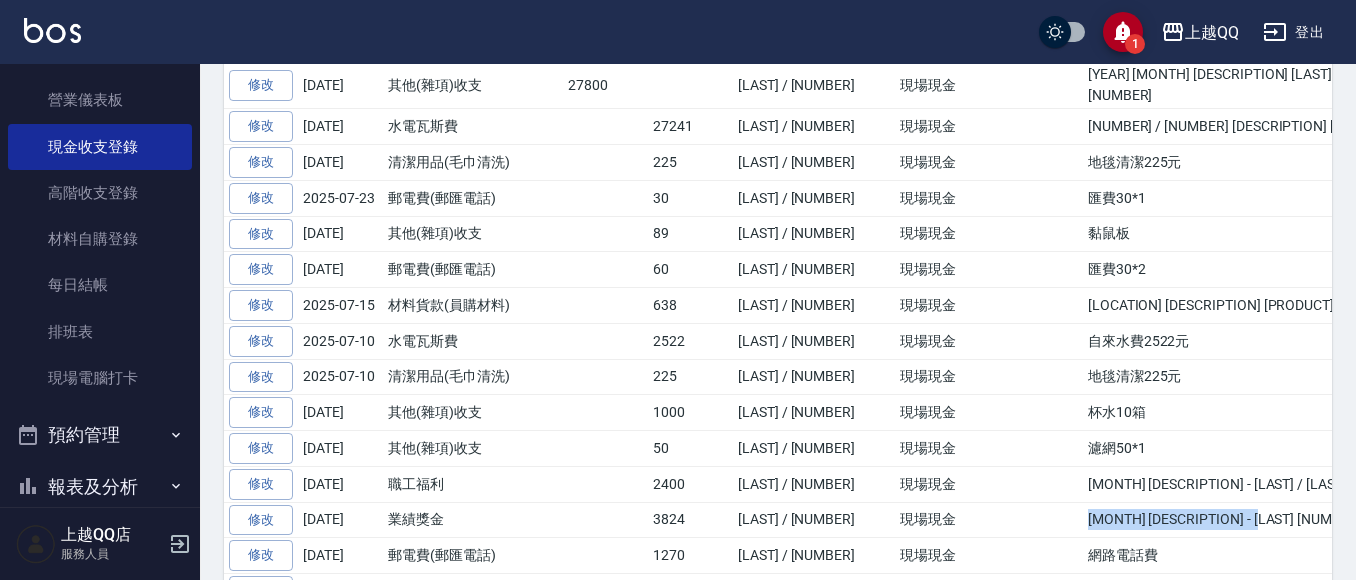 drag, startPoint x: 1025, startPoint y: 505, endPoint x: 1300, endPoint y: 515, distance: 275.18176 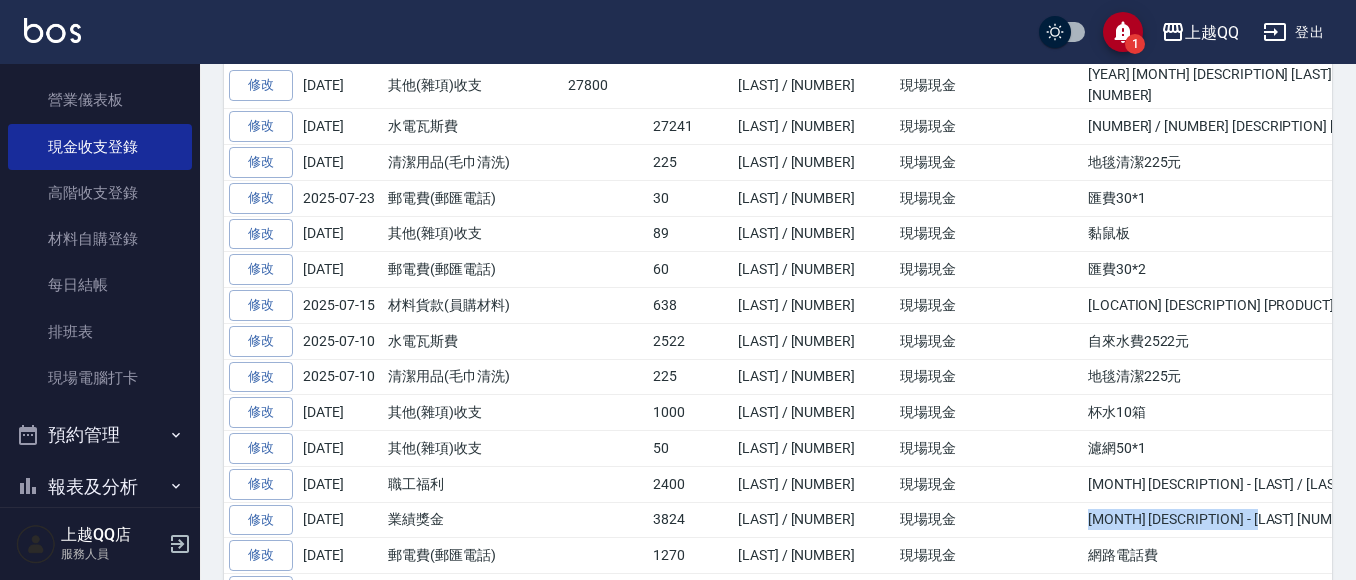click on "[MONTH] [DESCRIPTION] - [LAST] [NUMBER] / [LAST] [NUMBER]" at bounding box center (1303, 520) 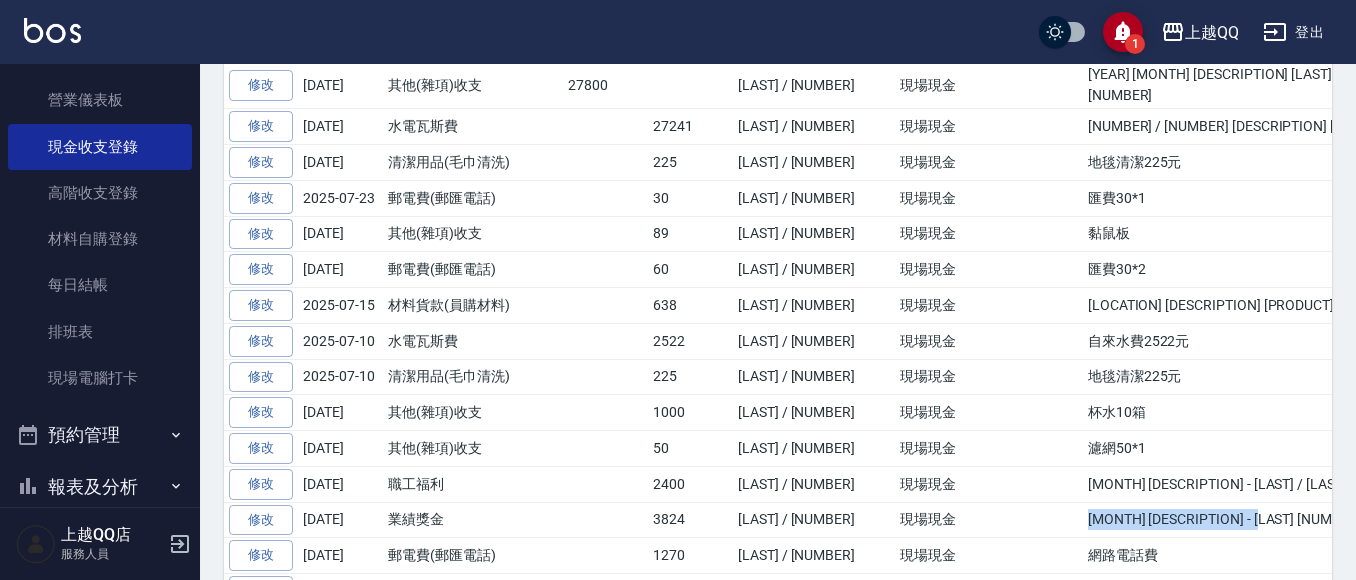 copy on "[MONTH] [DESCRIPTION] - [LAST] [NUMBER] / [LAST] [NUMBER]" 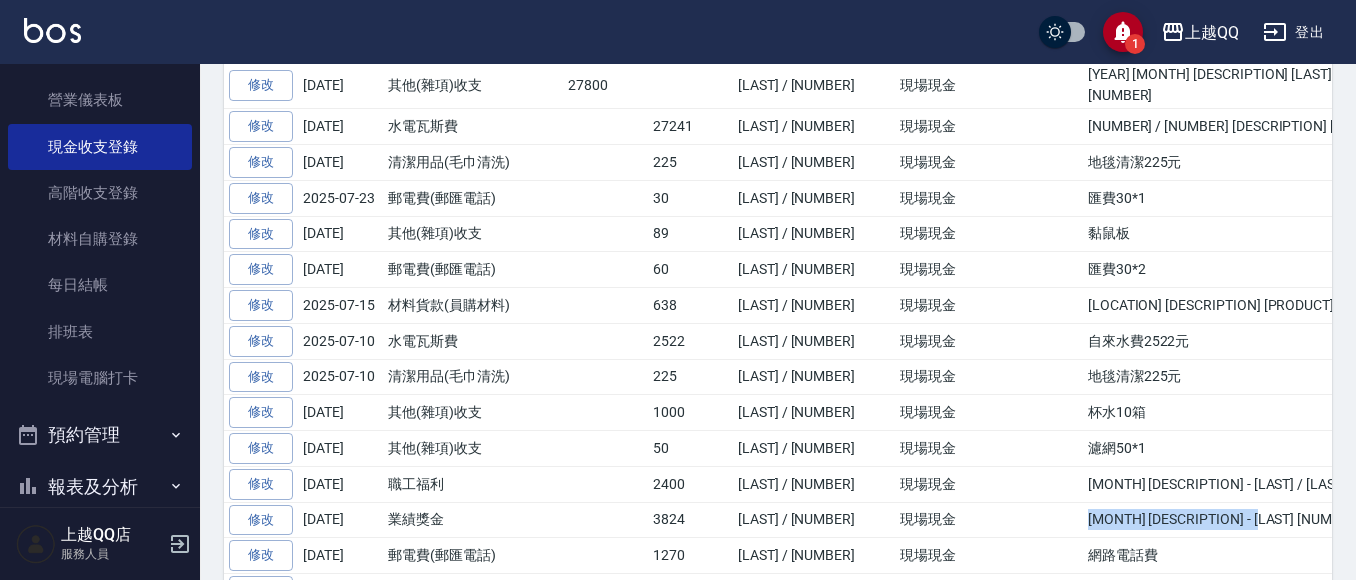 scroll, scrollTop: 0, scrollLeft: 0, axis: both 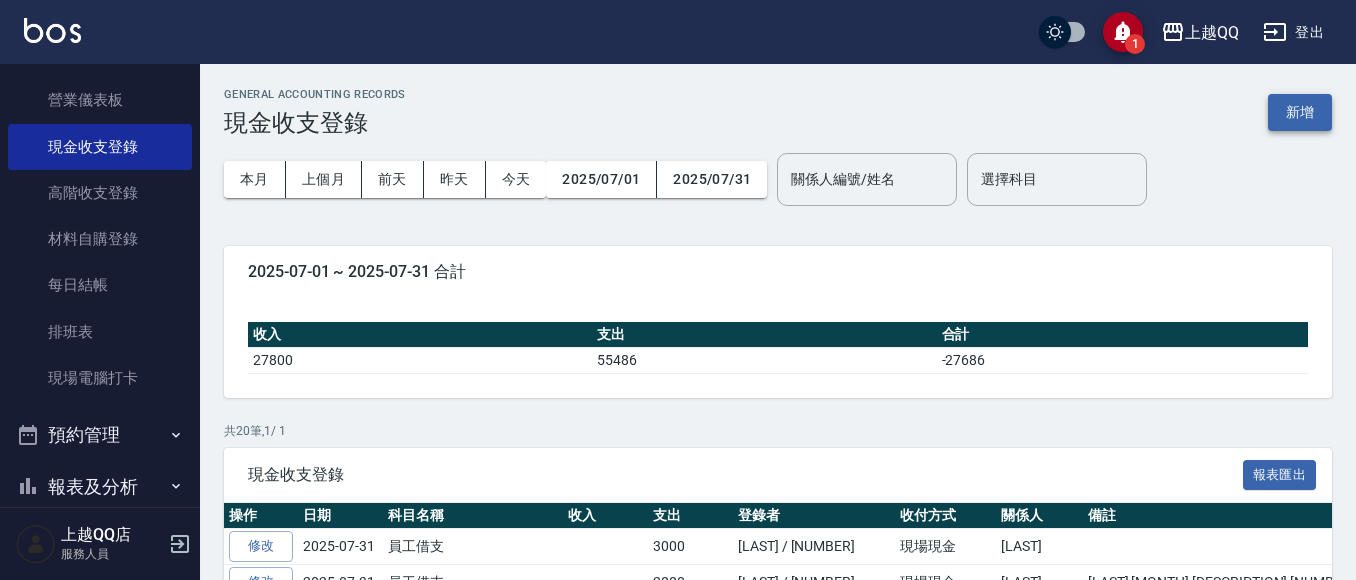 click on "新增" at bounding box center [1300, 112] 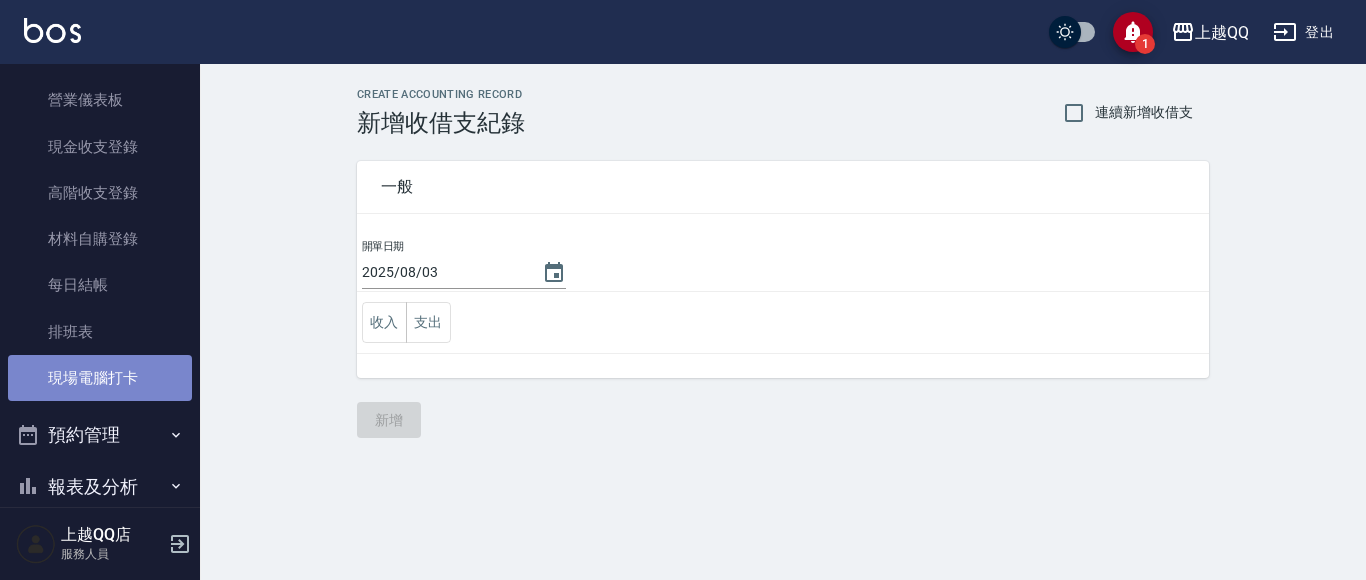 click on "現場電腦打卡" at bounding box center [100, 378] 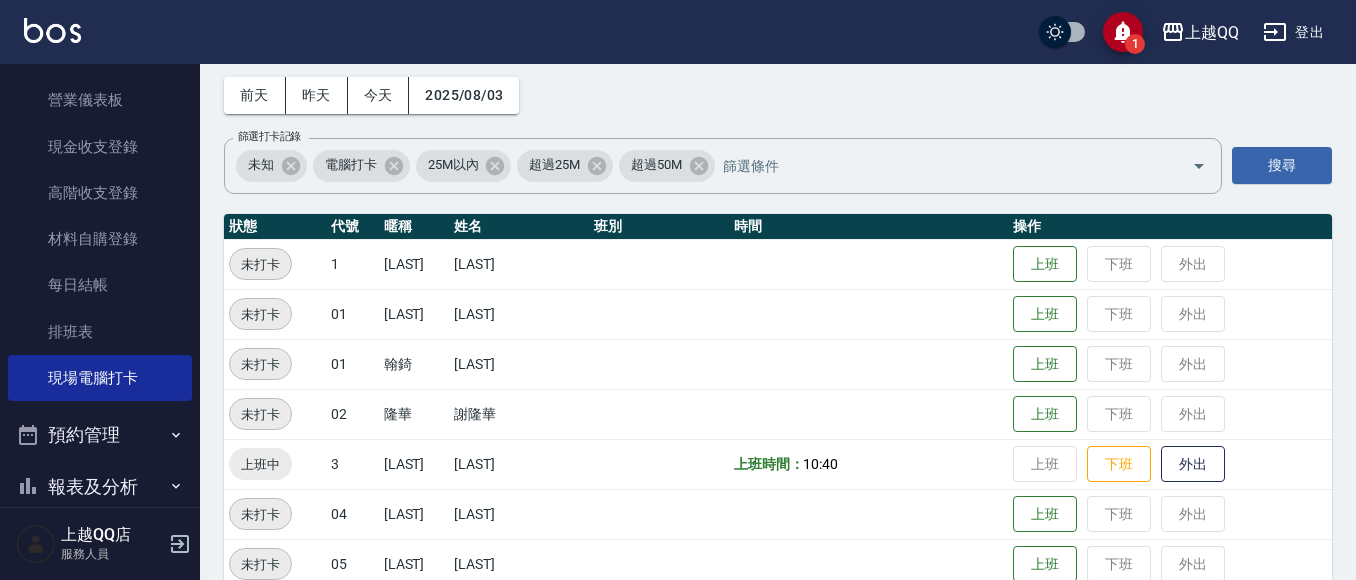 scroll, scrollTop: 0, scrollLeft: 0, axis: both 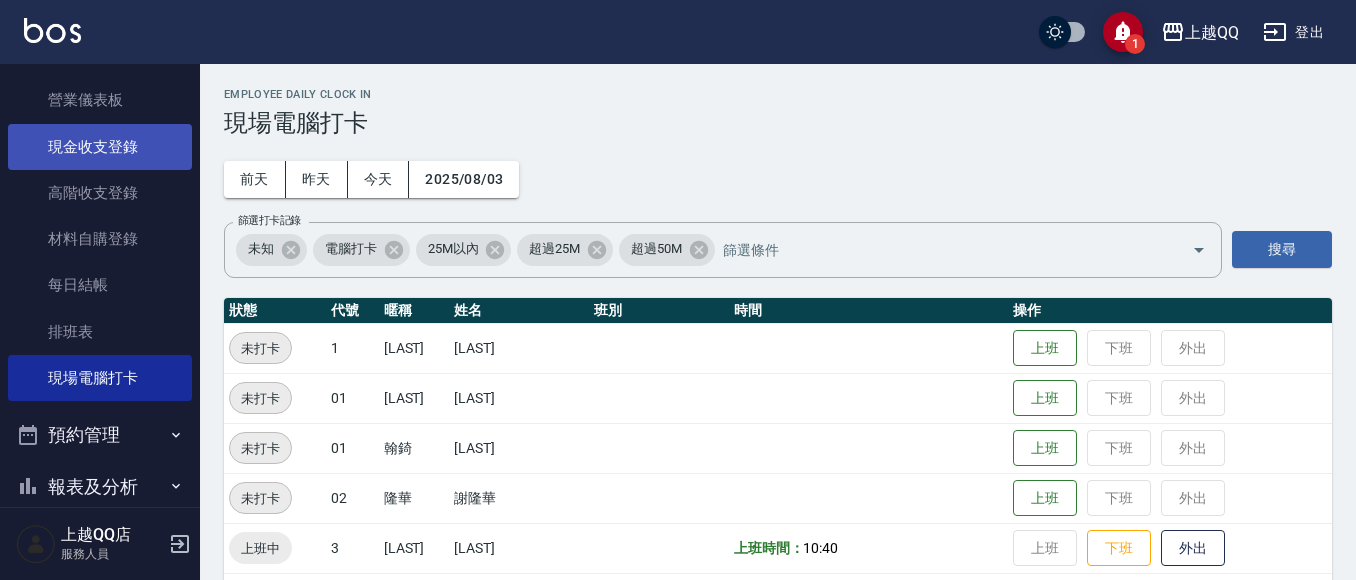 click on "現金收支登錄" at bounding box center (100, 147) 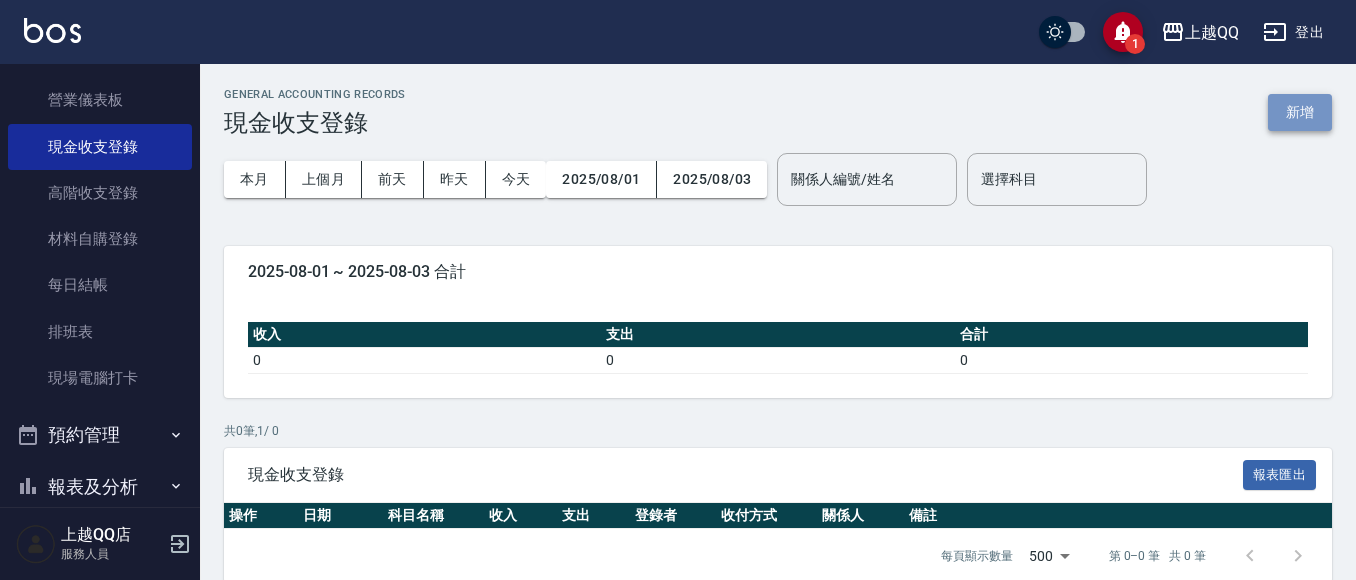 click on "新增" at bounding box center (1300, 112) 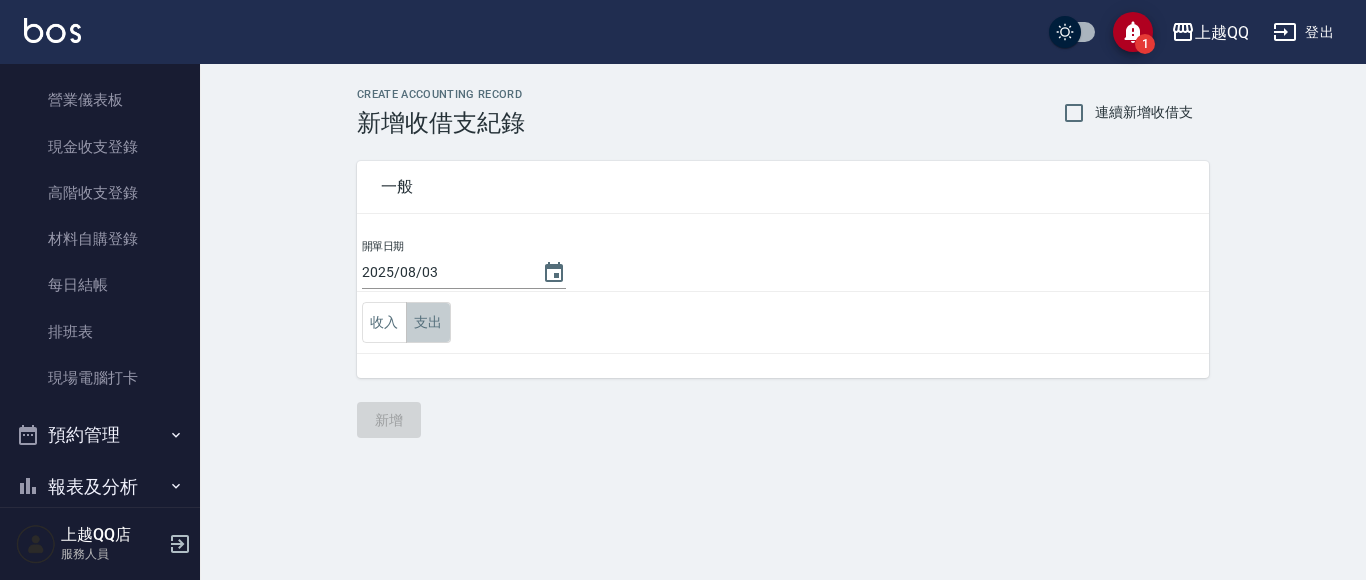 click on "支出" at bounding box center [428, 322] 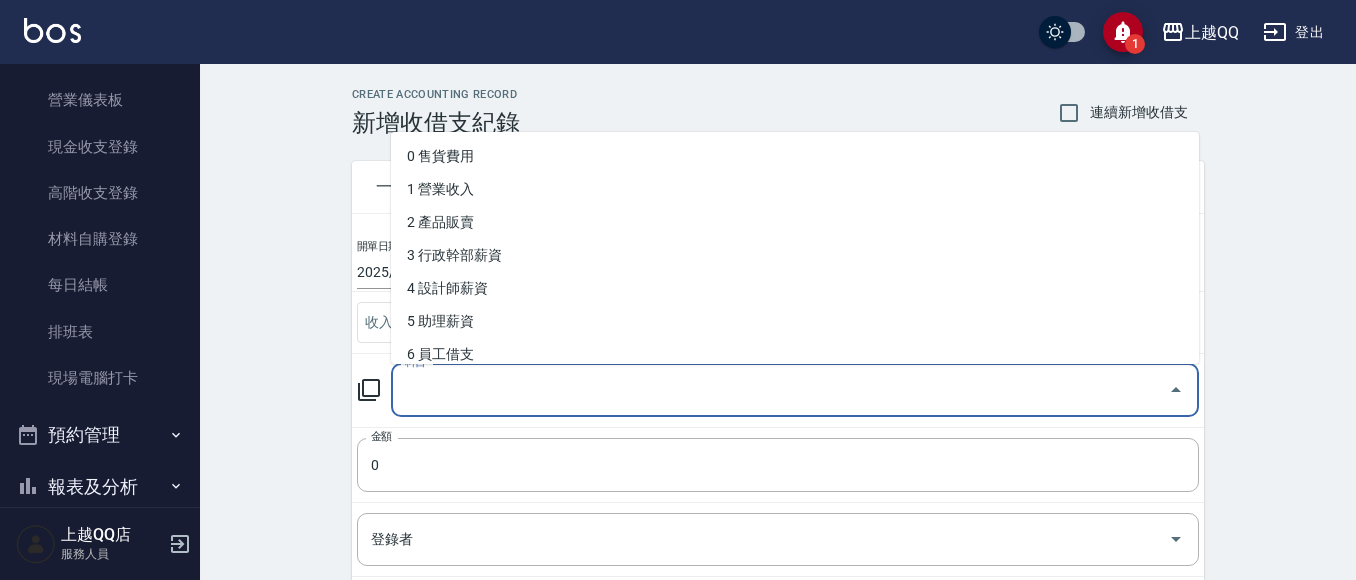 click on "科目" at bounding box center (780, 390) 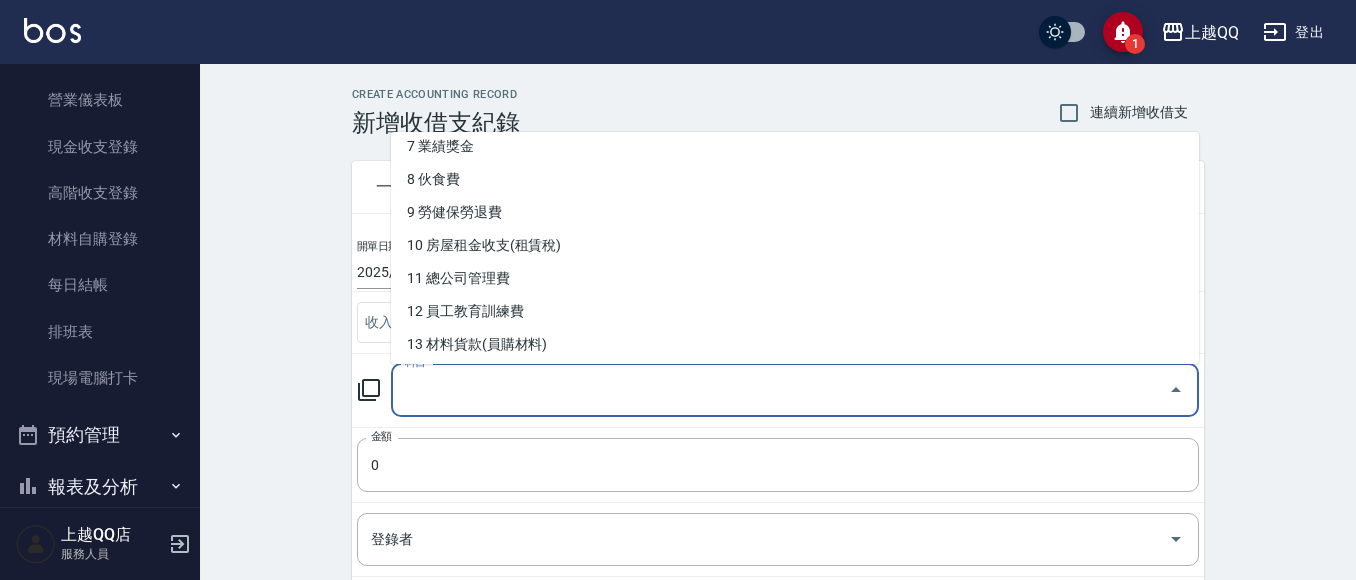 scroll, scrollTop: 159, scrollLeft: 0, axis: vertical 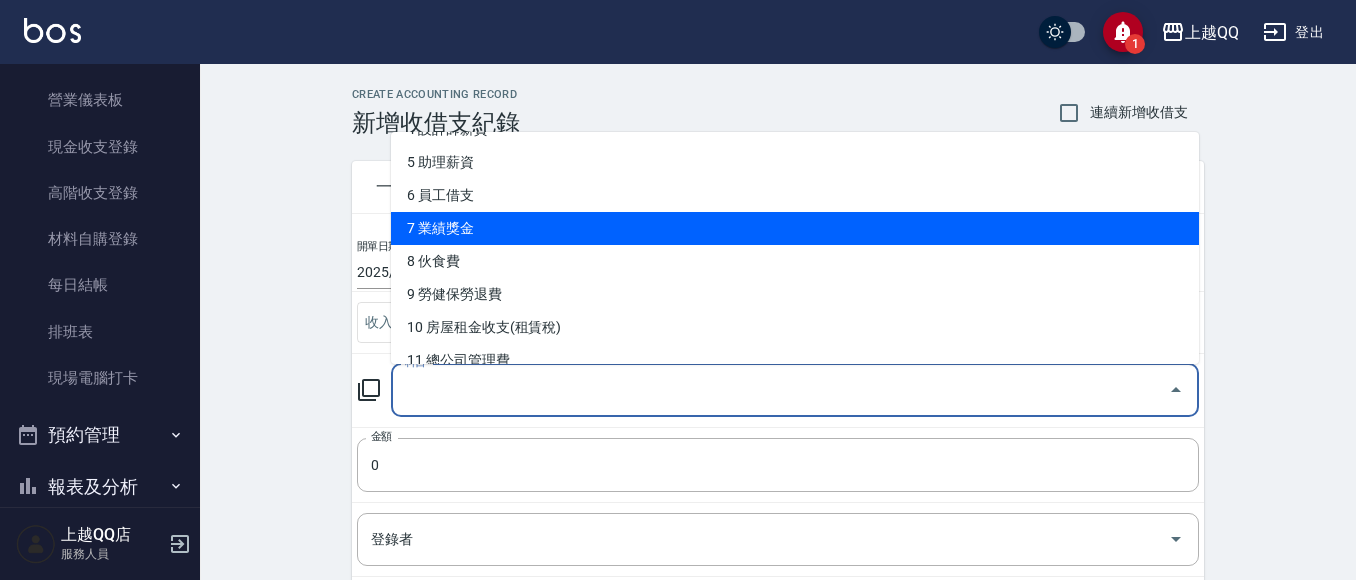click on "7 業績獎金" at bounding box center [795, 228] 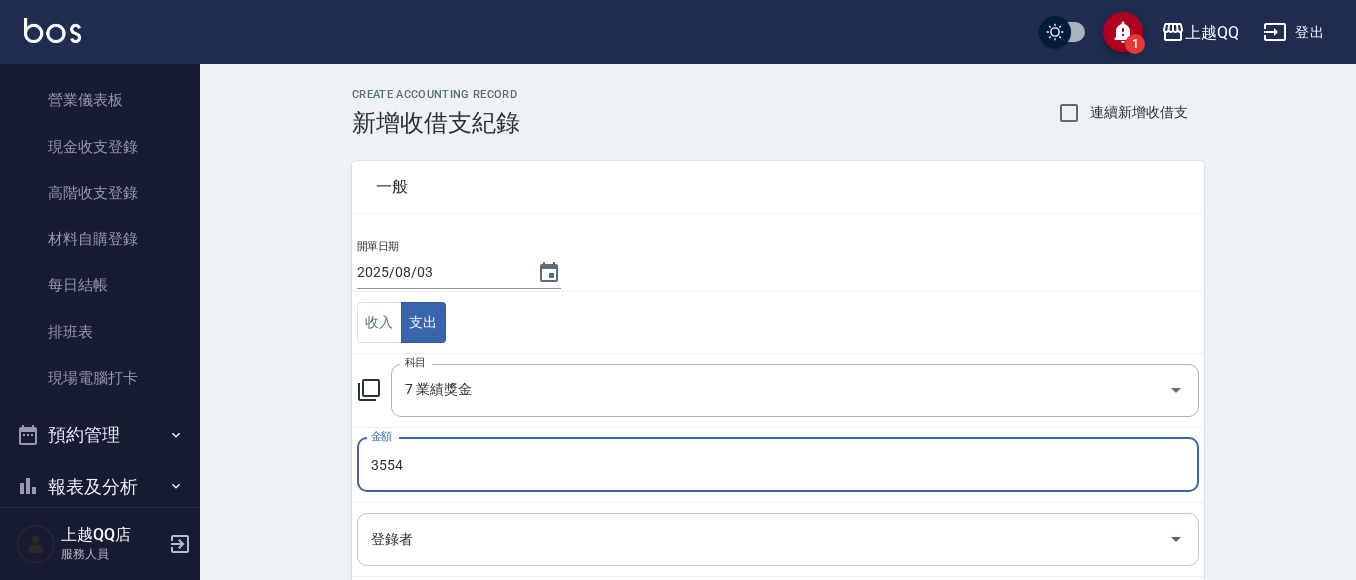 type on "3554" 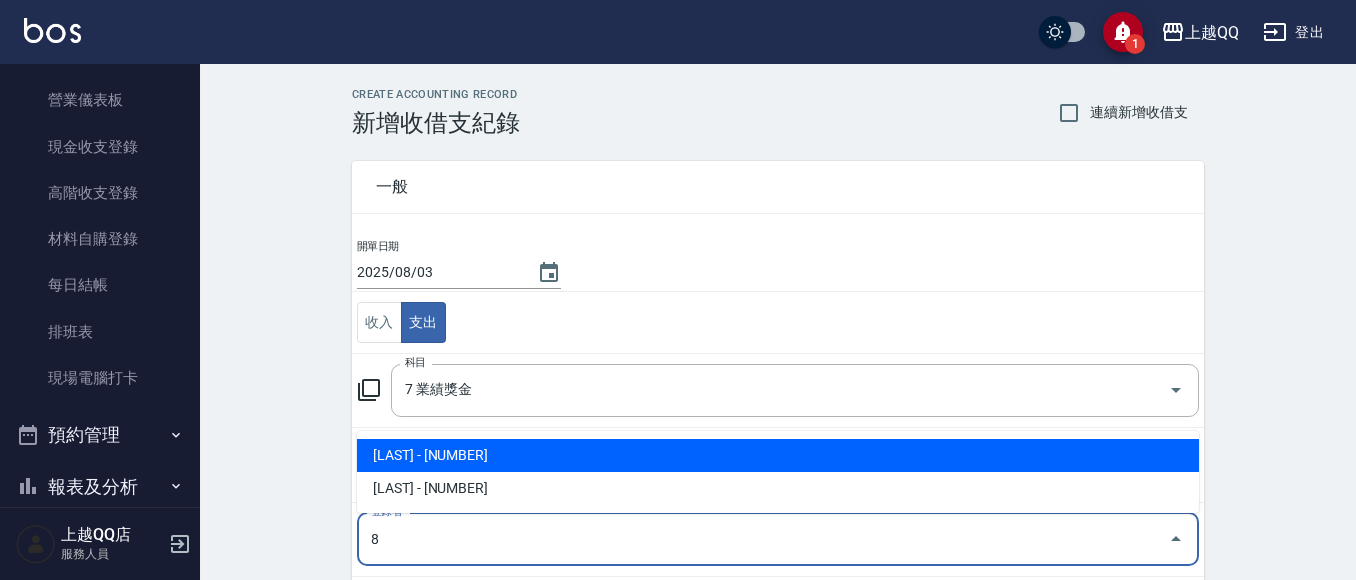 click on "[LAST] - [NUMBER]" at bounding box center [778, 455] 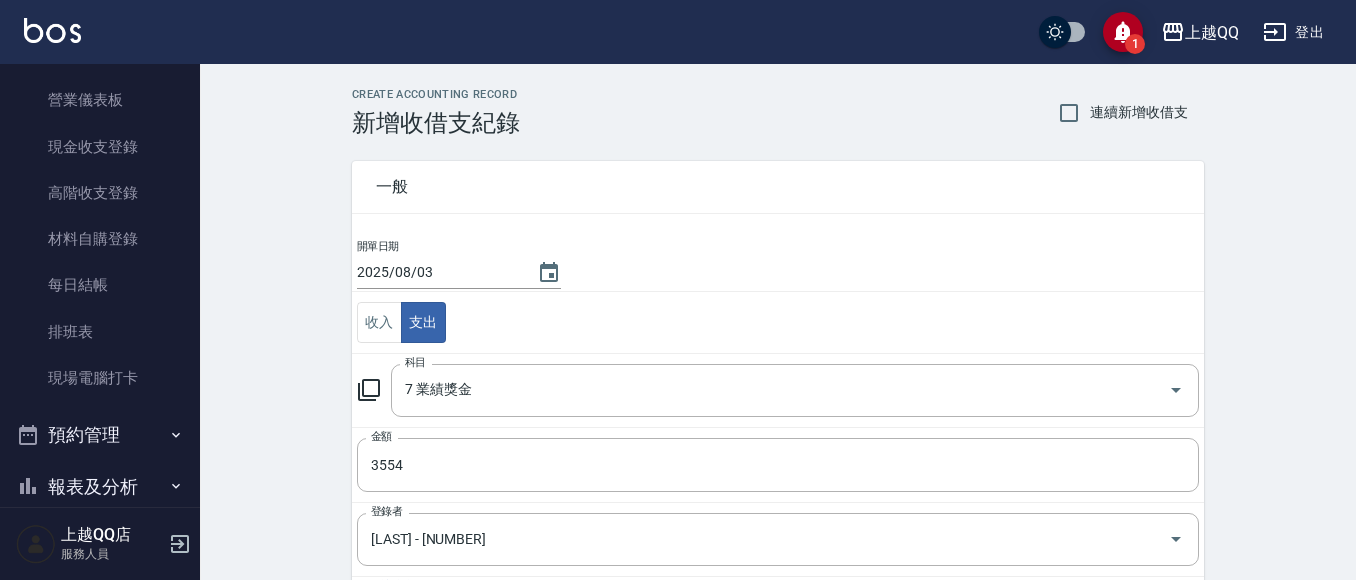 scroll, scrollTop: 303, scrollLeft: 0, axis: vertical 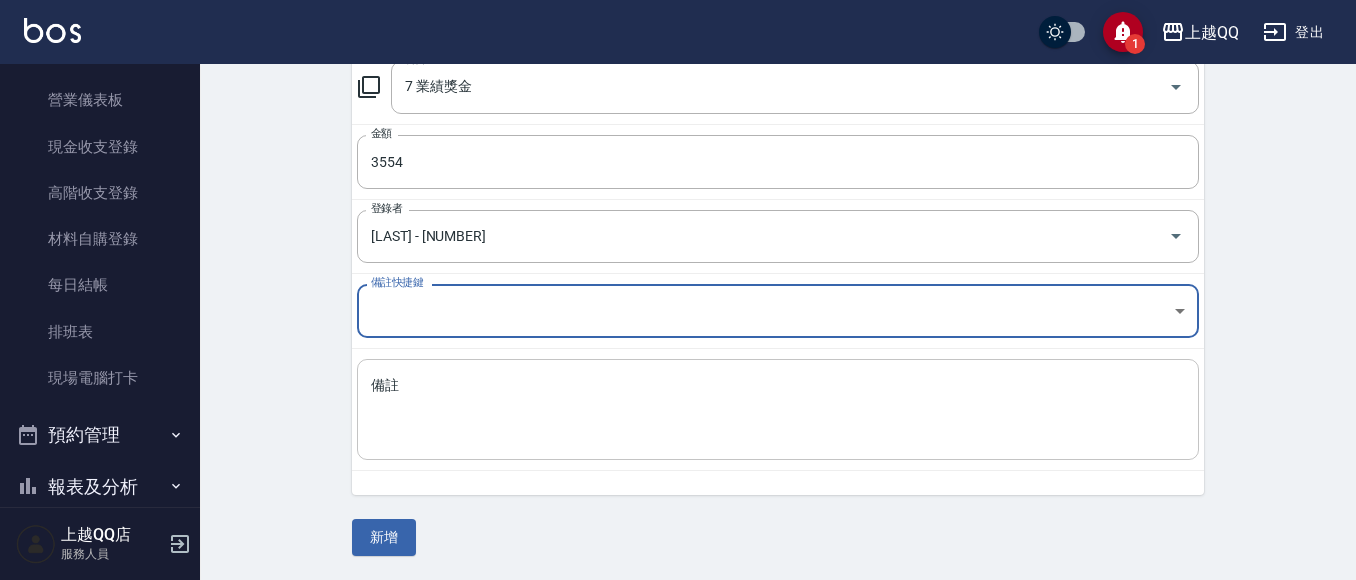 click on "備註" at bounding box center (778, 410) 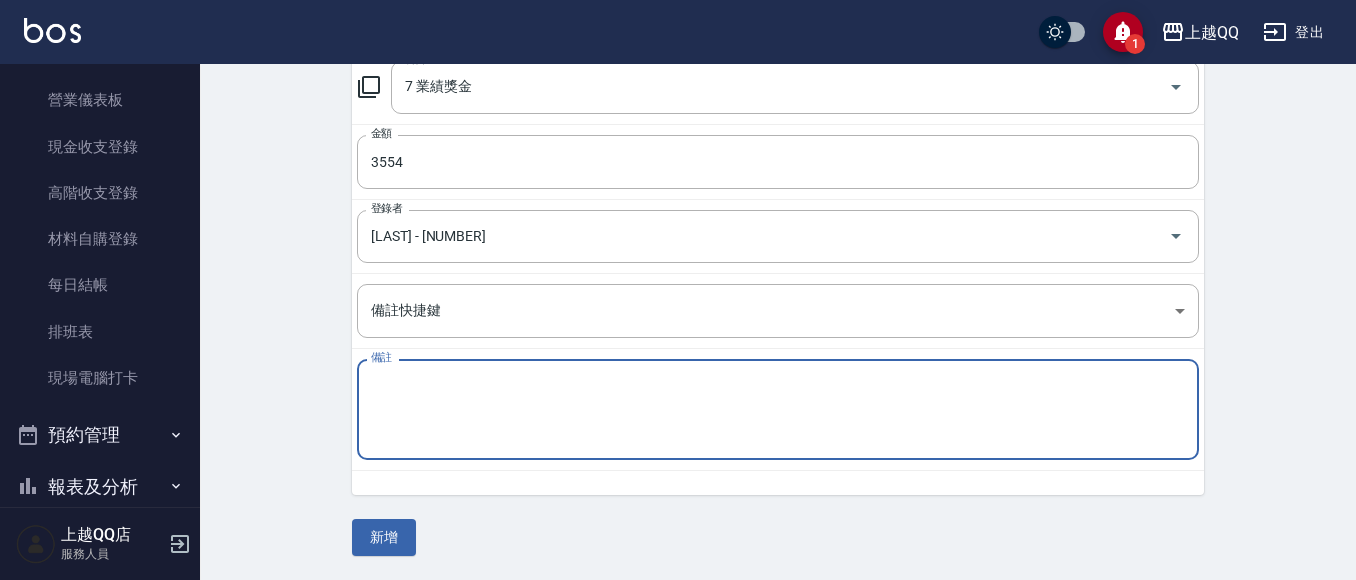 paste on "[MONTH] [DESCRIPTION] - [LAST] [NUMBER] / [LAST] [NUMBER]" 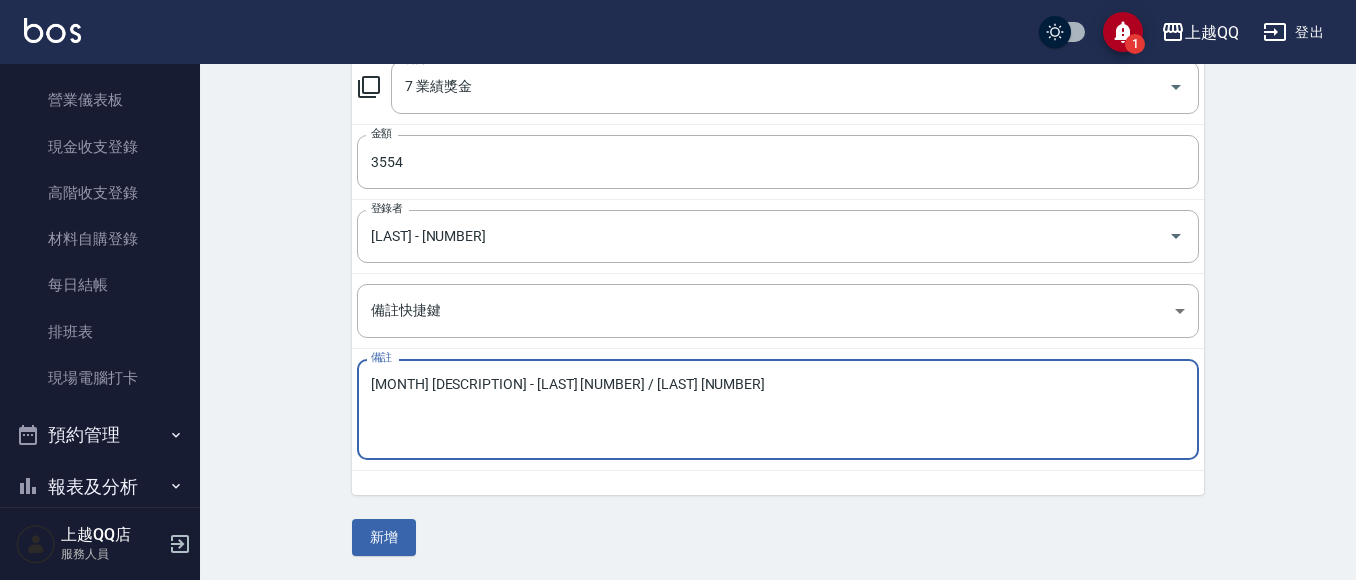 click on "[MONTH] [DESCRIPTION] - [LAST] [NUMBER] / [LAST] [NUMBER]" at bounding box center [778, 410] 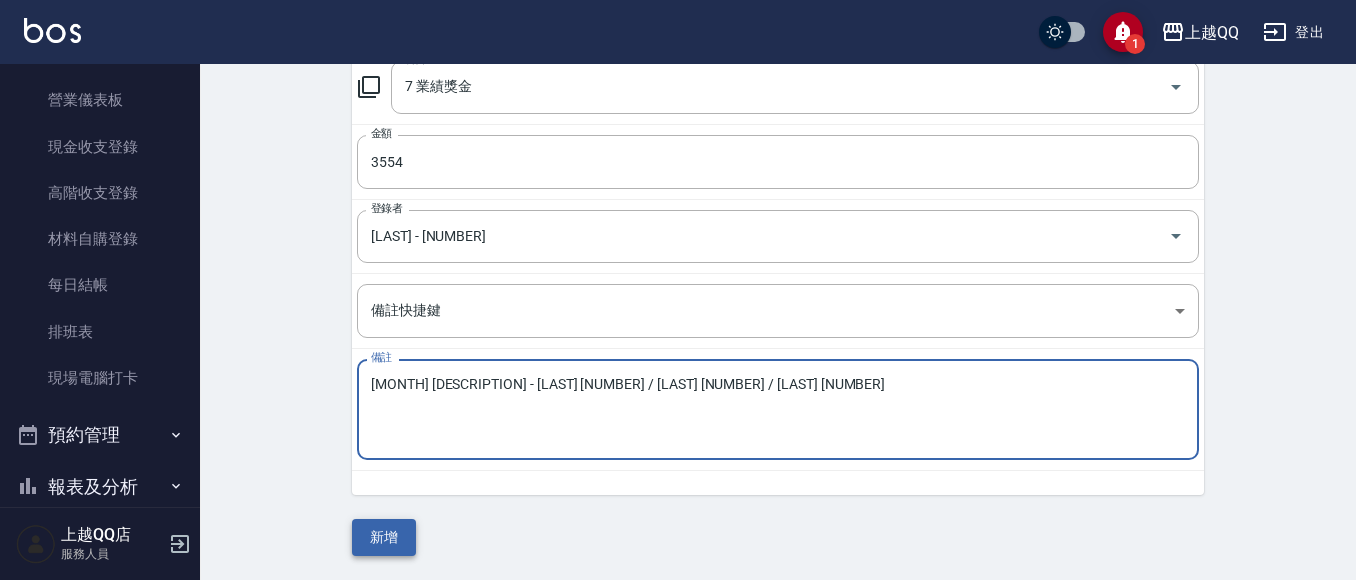 type on "[MONTH] [DESCRIPTION] - [LAST] [NUMBER] / [LAST] [NUMBER] / [LAST] [NUMBER]" 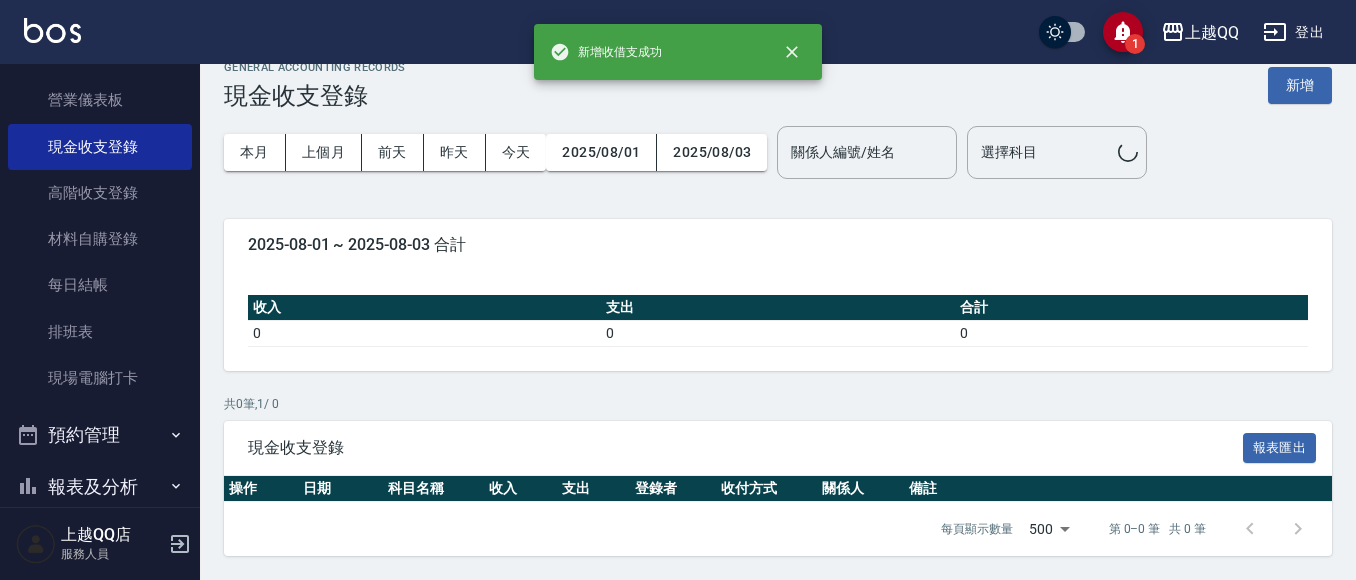 scroll, scrollTop: 0, scrollLeft: 0, axis: both 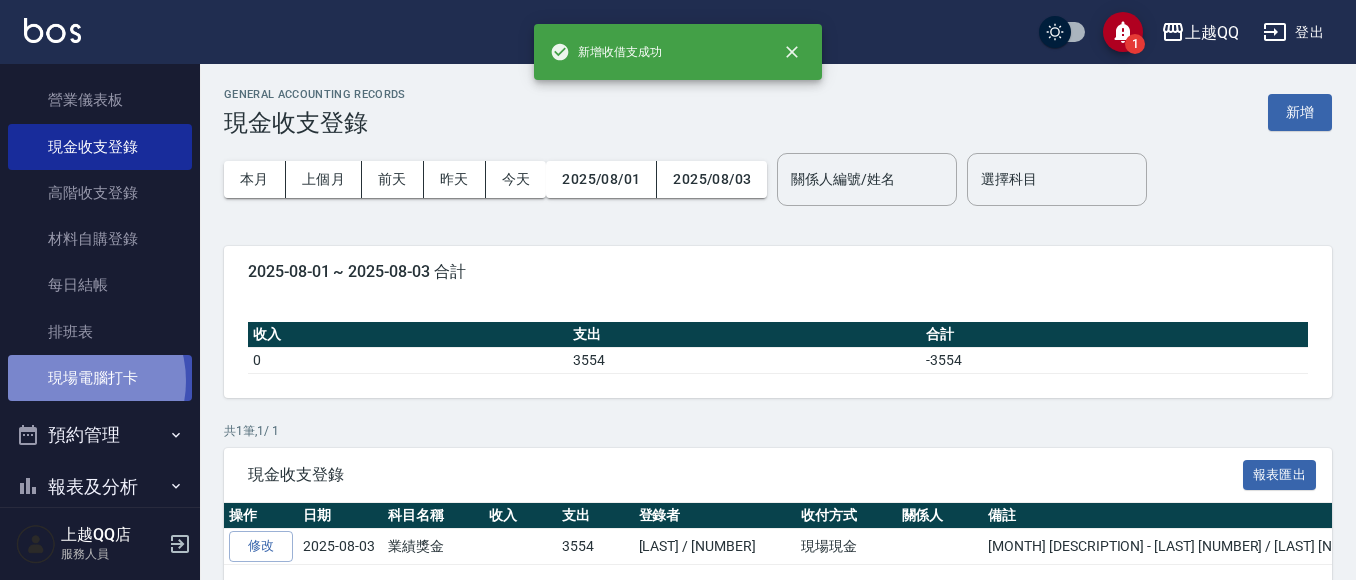 click on "現場電腦打卡" at bounding box center [100, 378] 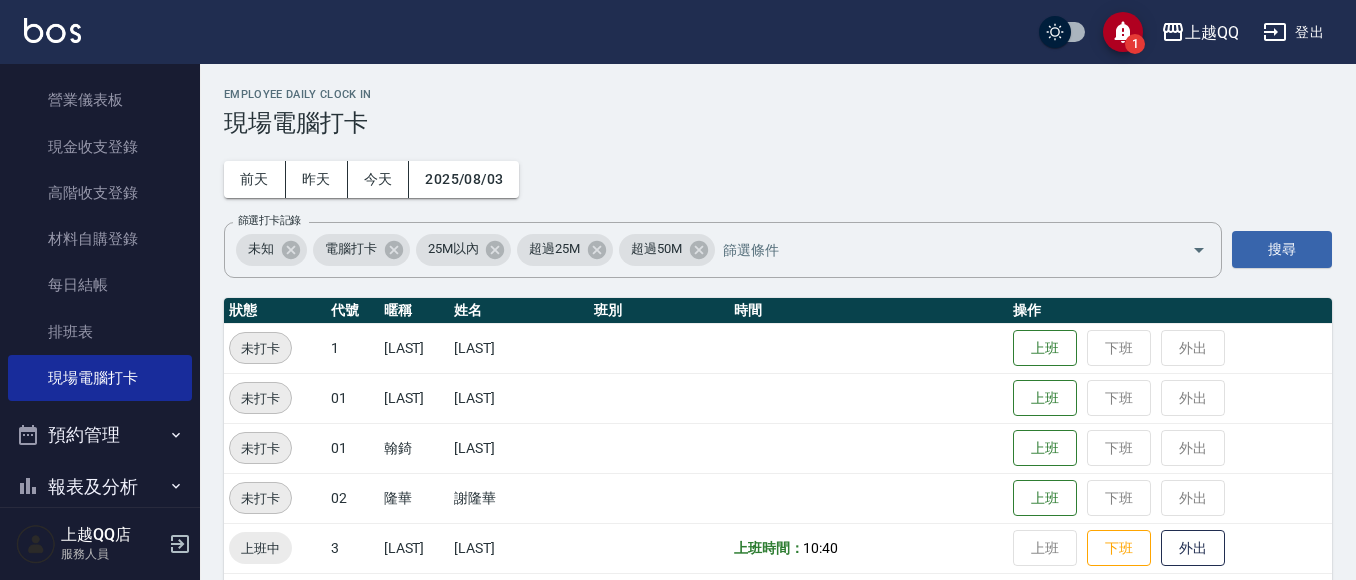 scroll, scrollTop: 668, scrollLeft: 0, axis: vertical 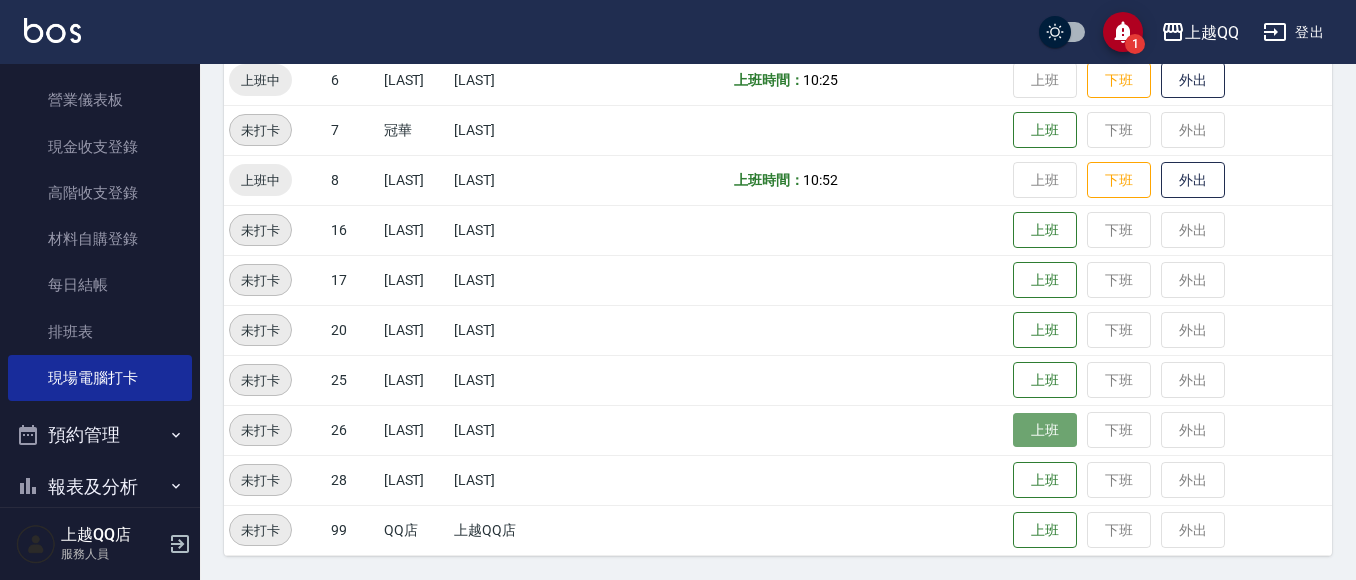 click on "上班" at bounding box center [1045, 430] 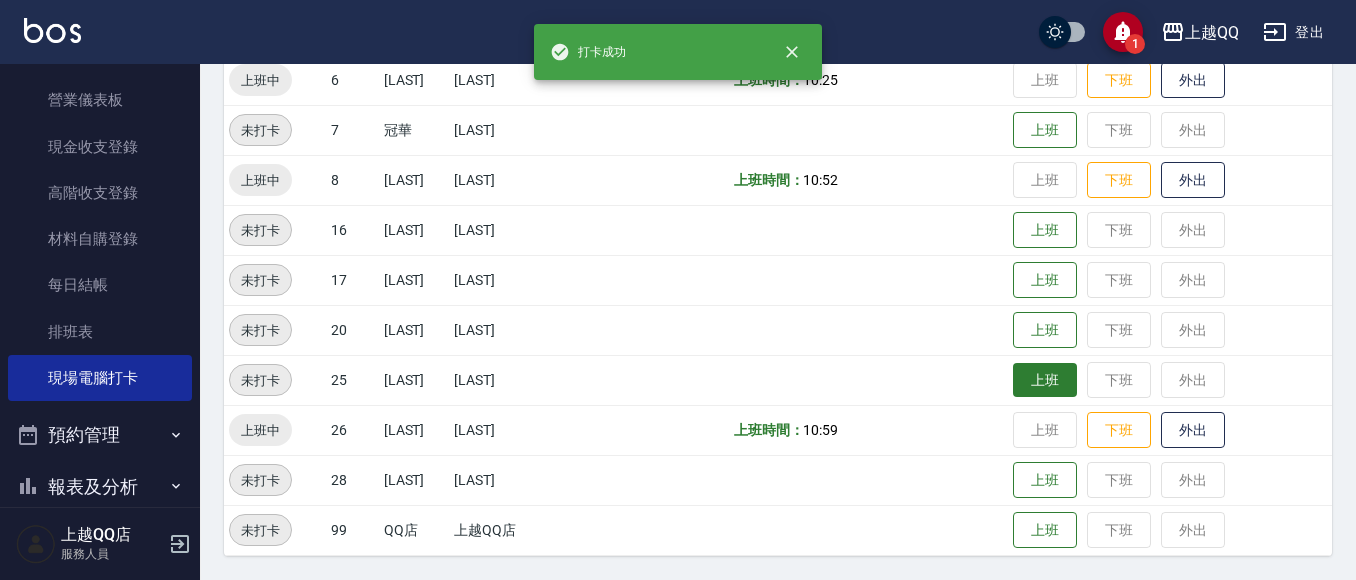 click on "上班" at bounding box center [1045, 380] 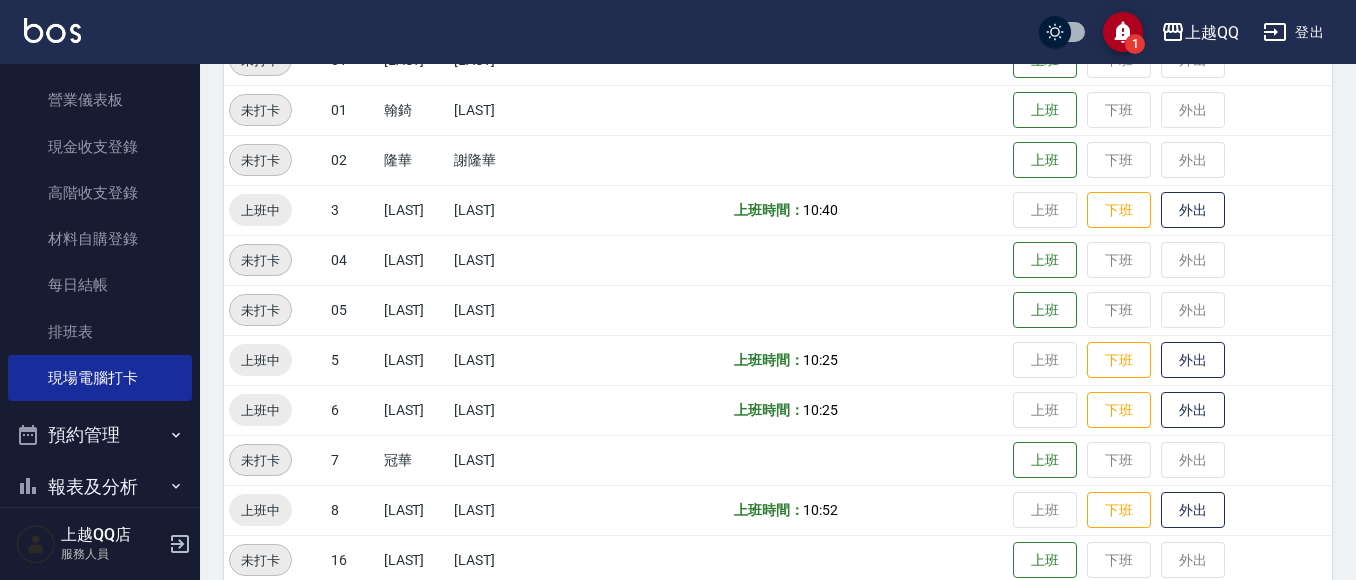 scroll, scrollTop: 73, scrollLeft: 0, axis: vertical 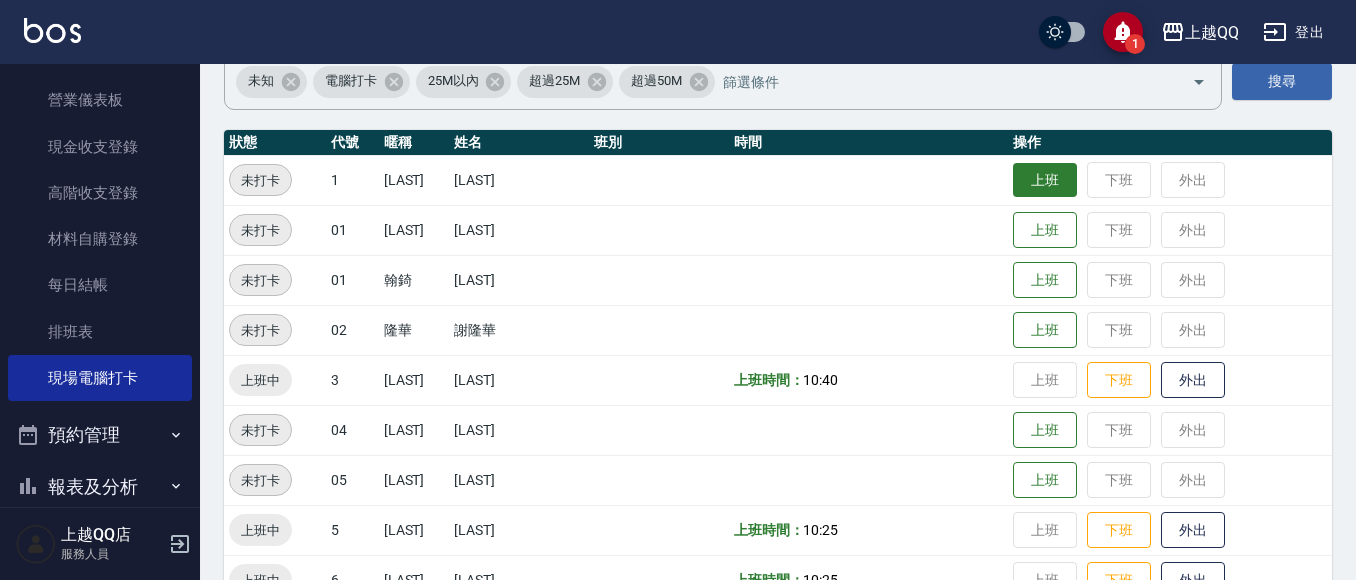 drag, startPoint x: 1070, startPoint y: 182, endPoint x: 1056, endPoint y: 170, distance: 18.439089 